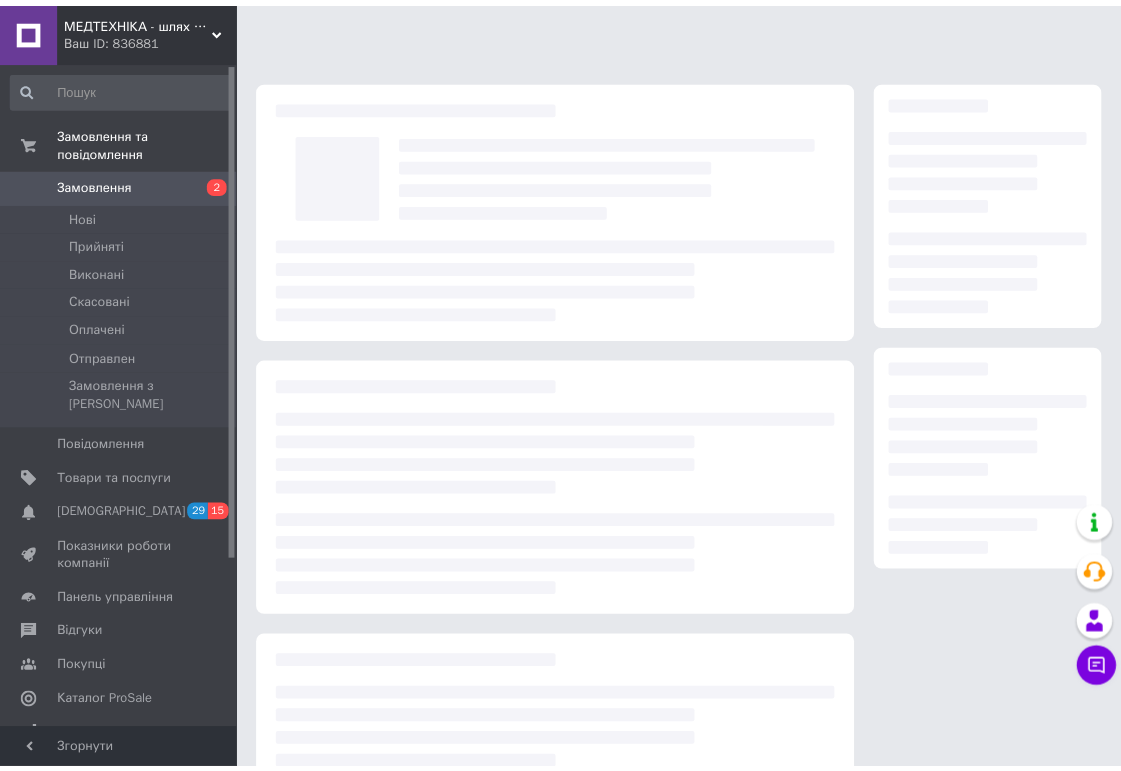 scroll, scrollTop: 0, scrollLeft: 0, axis: both 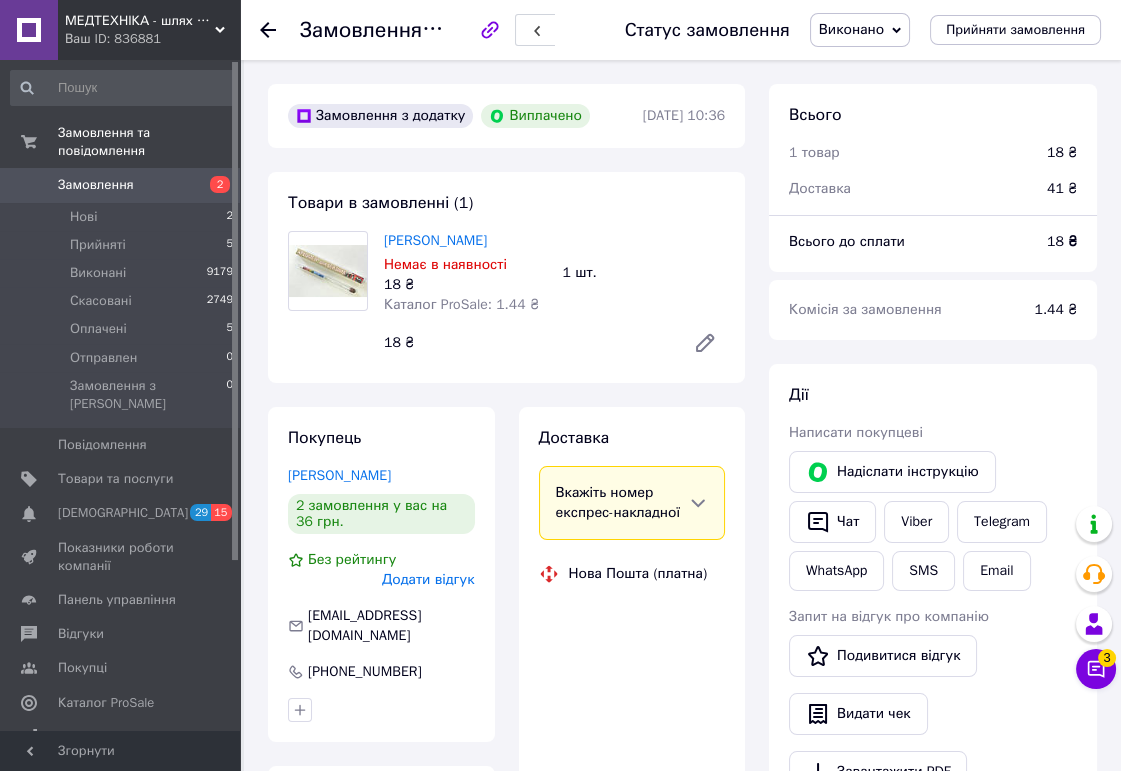click on "Замовлення" at bounding box center [96, 185] 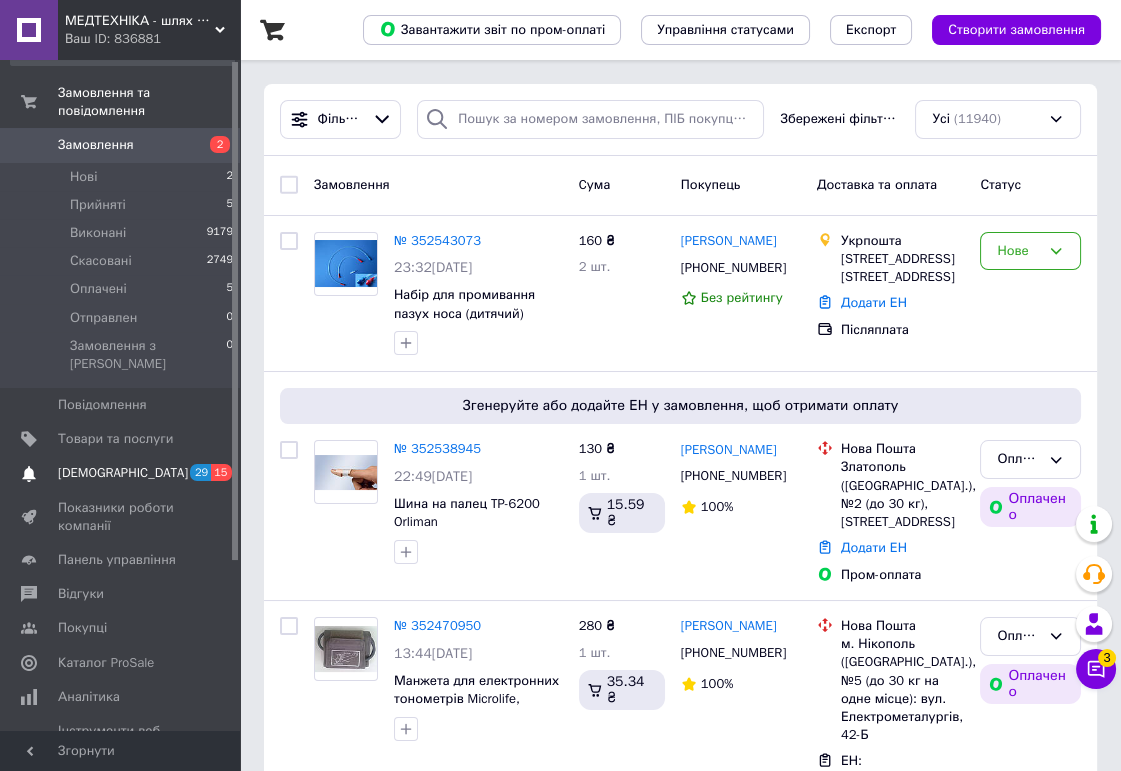 scroll, scrollTop: 0, scrollLeft: 0, axis: both 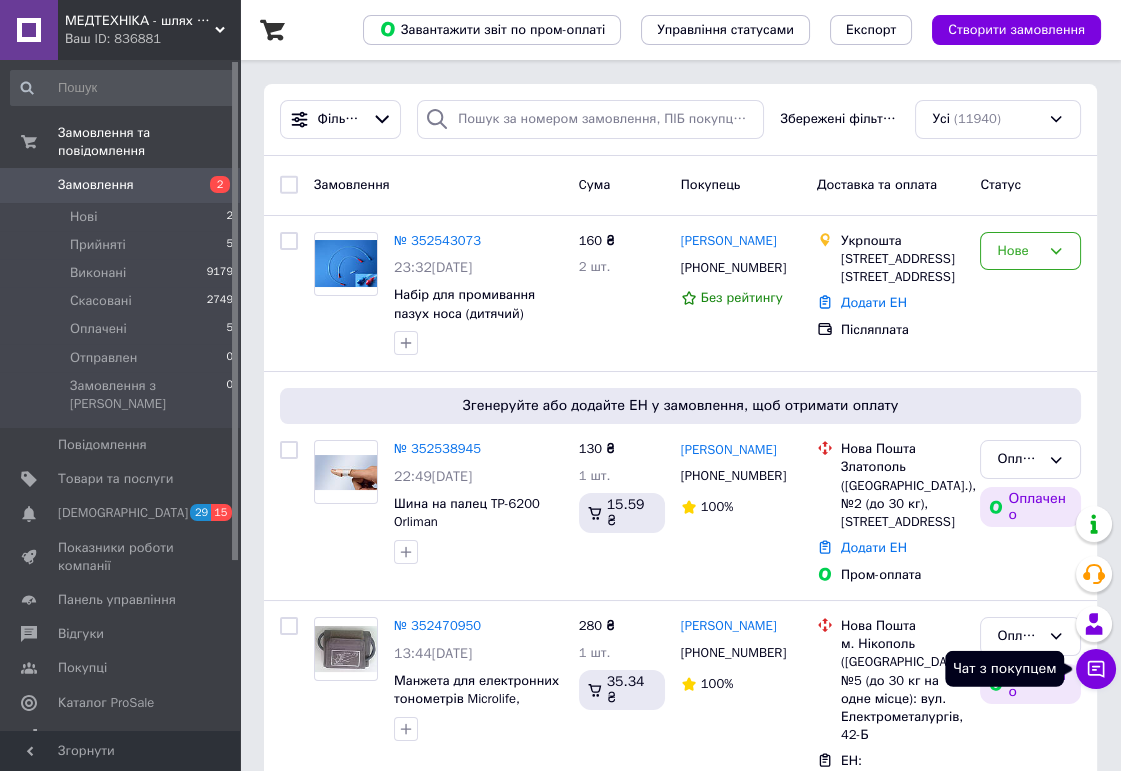click on "Чат з покупцем" at bounding box center [1096, 669] 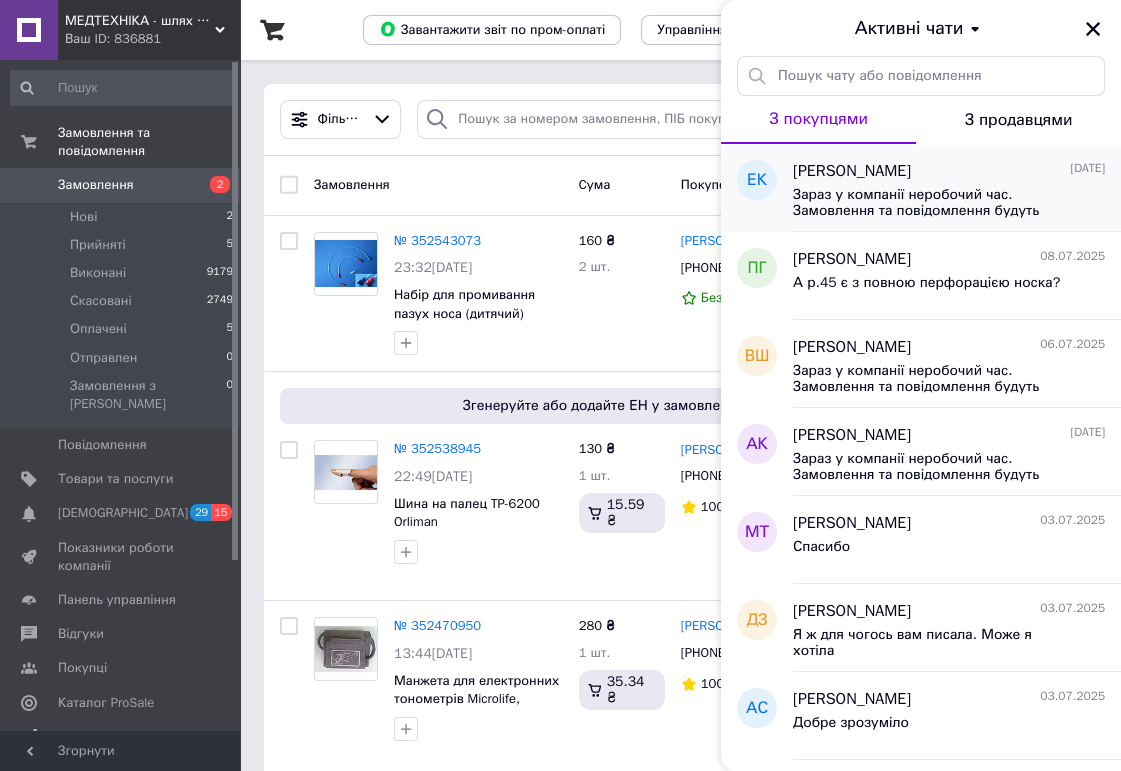 click on "Зараз у компанії неробочий час. Замовлення та повідомлення будуть оброблені з 09:00 найближчого робочого дня (завтра, 14.07)" at bounding box center [935, 203] 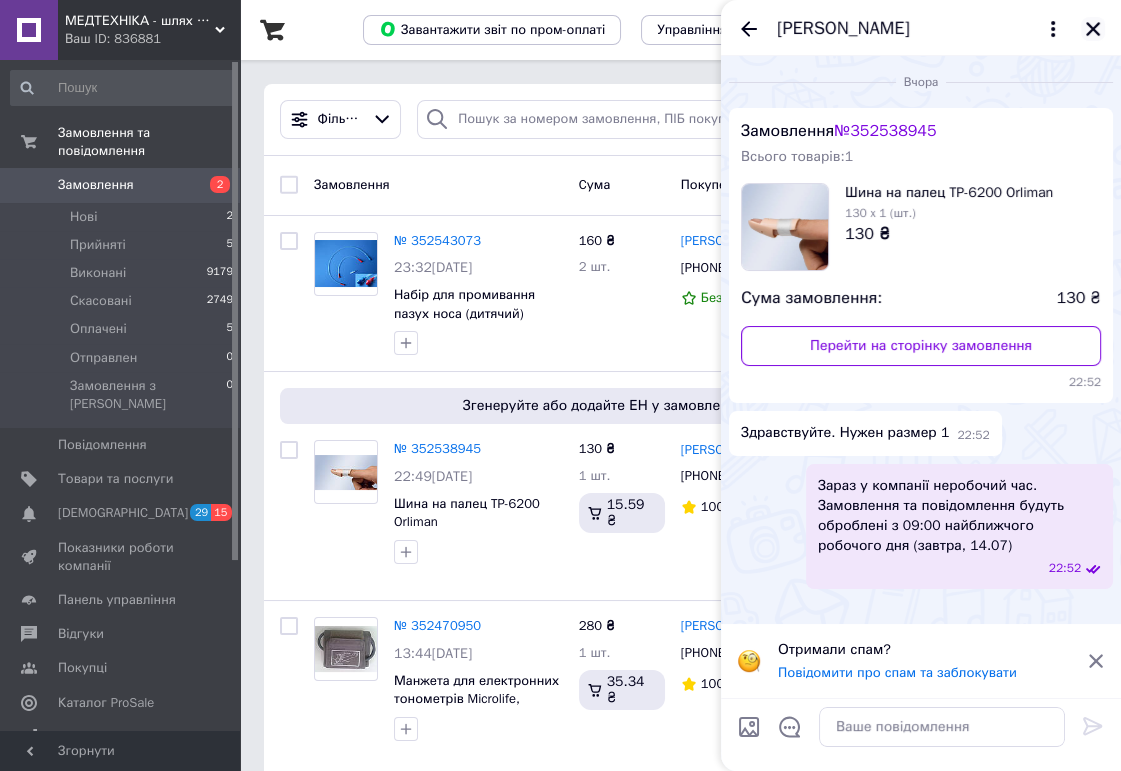 click 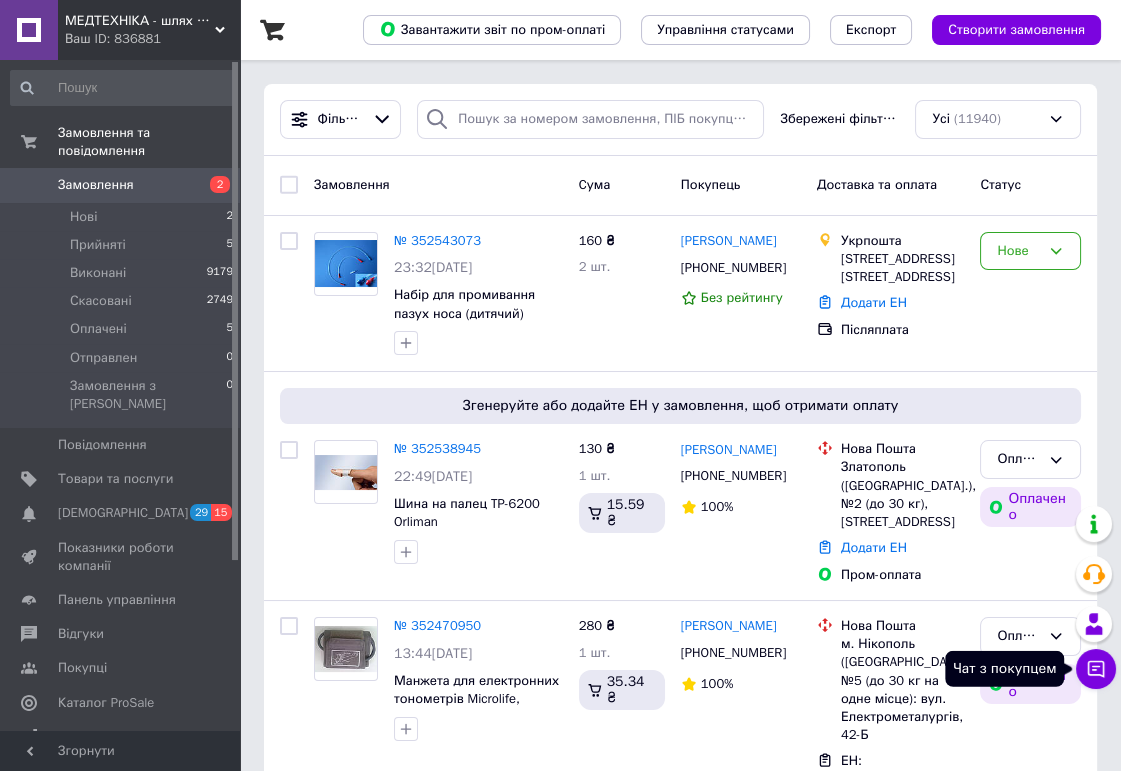 click 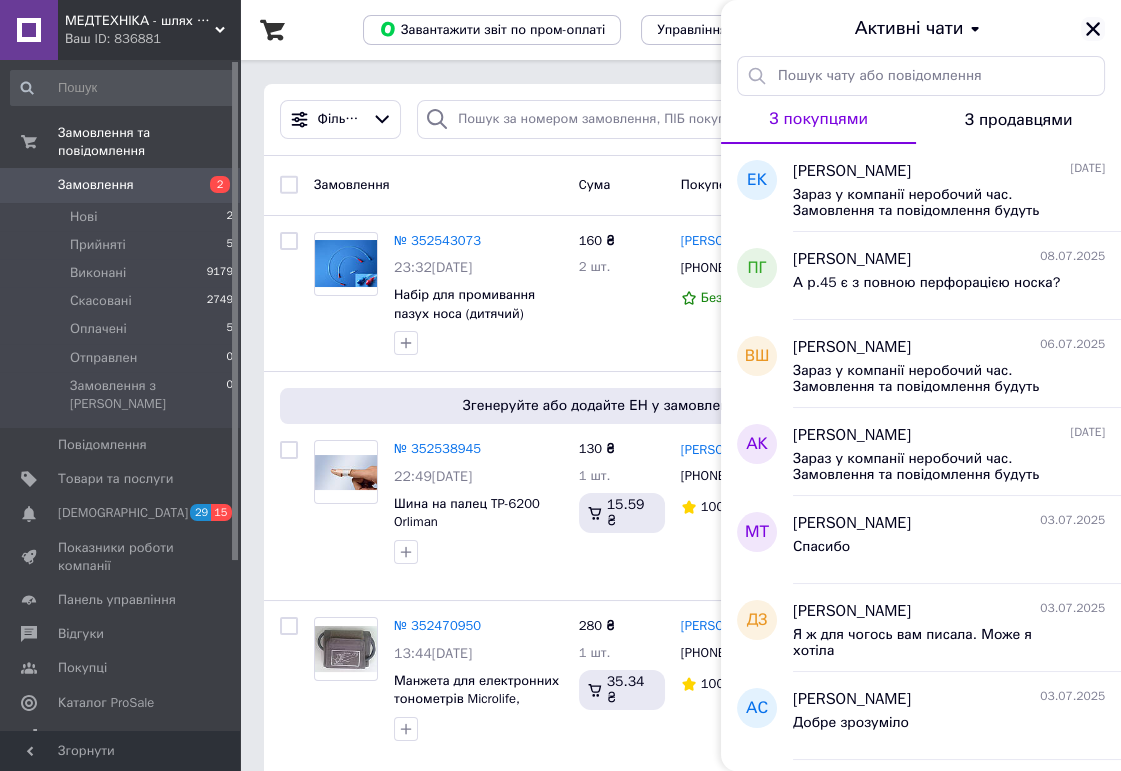 click 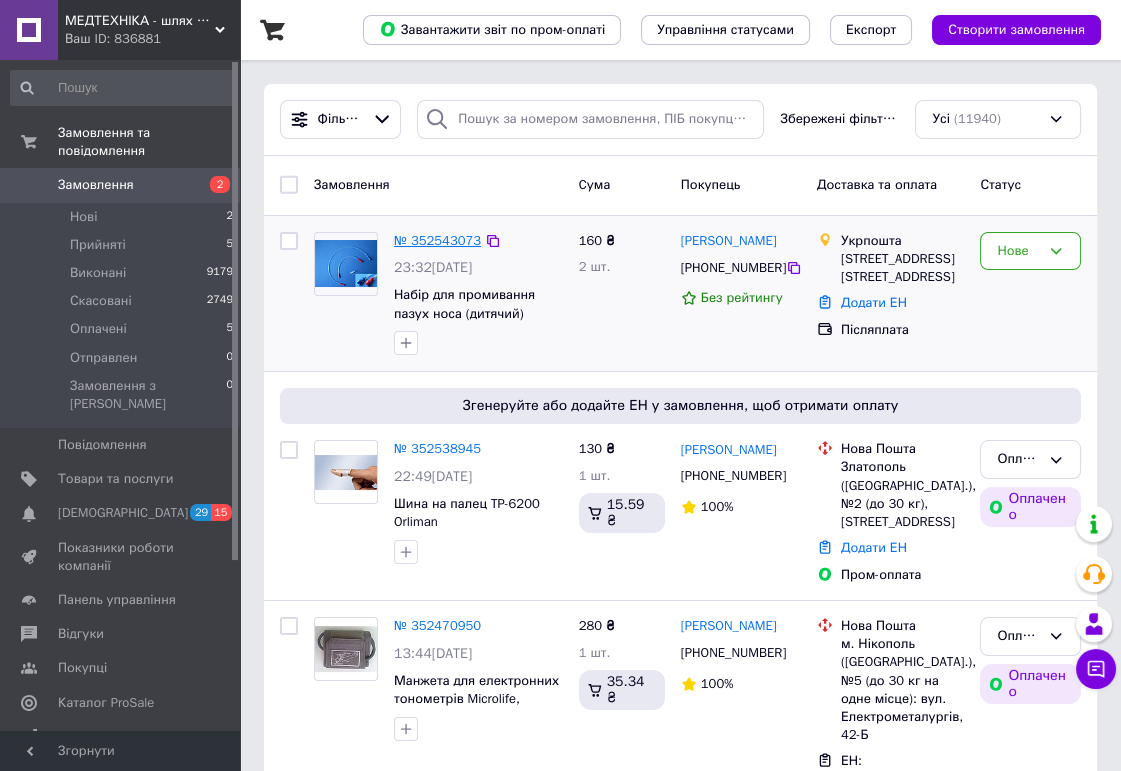 click on "№ 352543073" at bounding box center [437, 240] 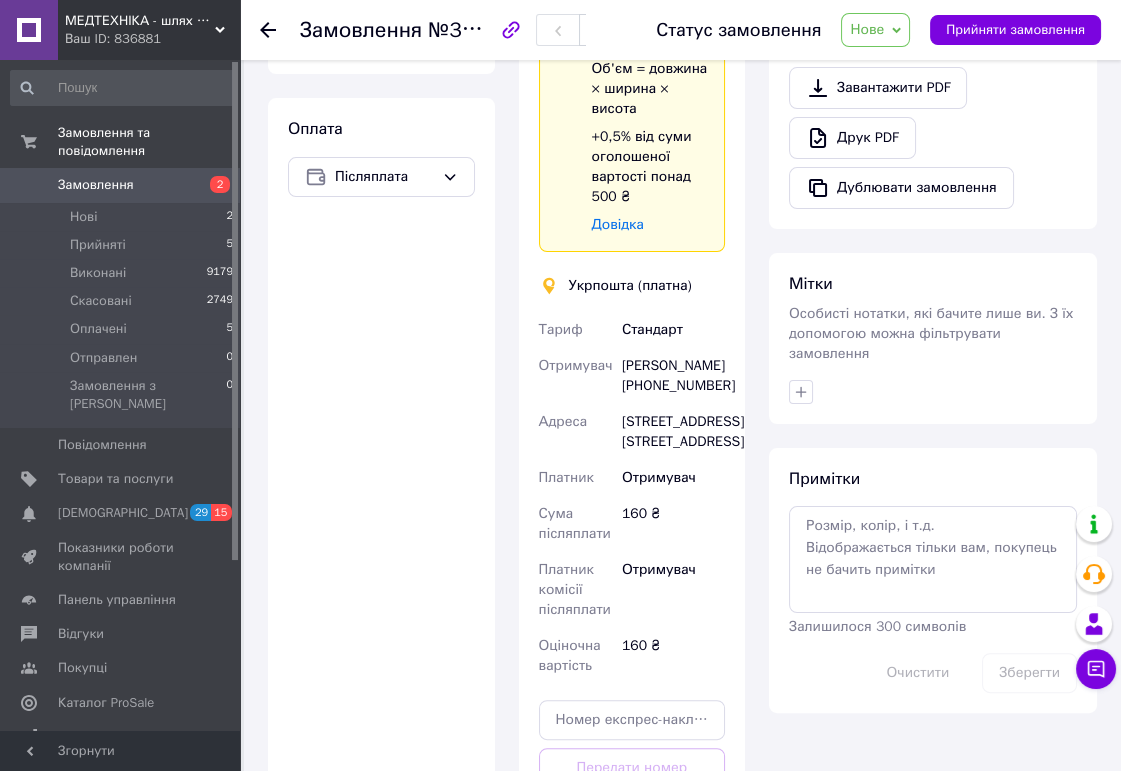 scroll, scrollTop: 666, scrollLeft: 0, axis: vertical 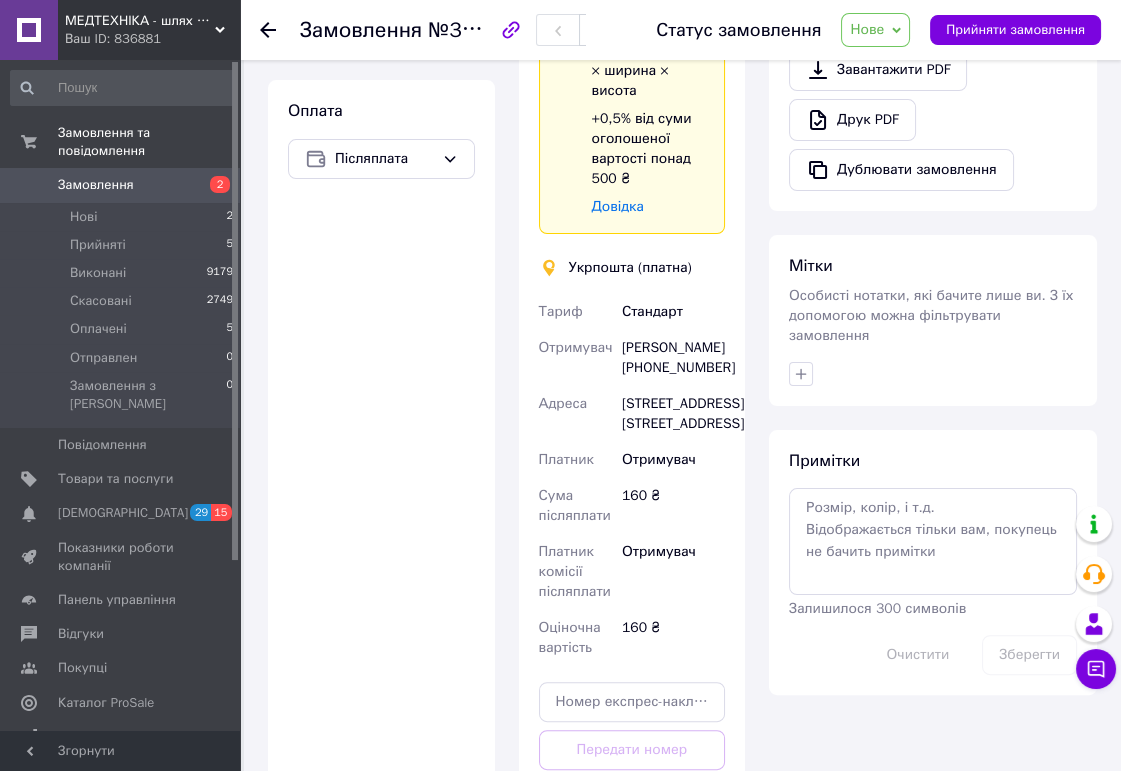 click 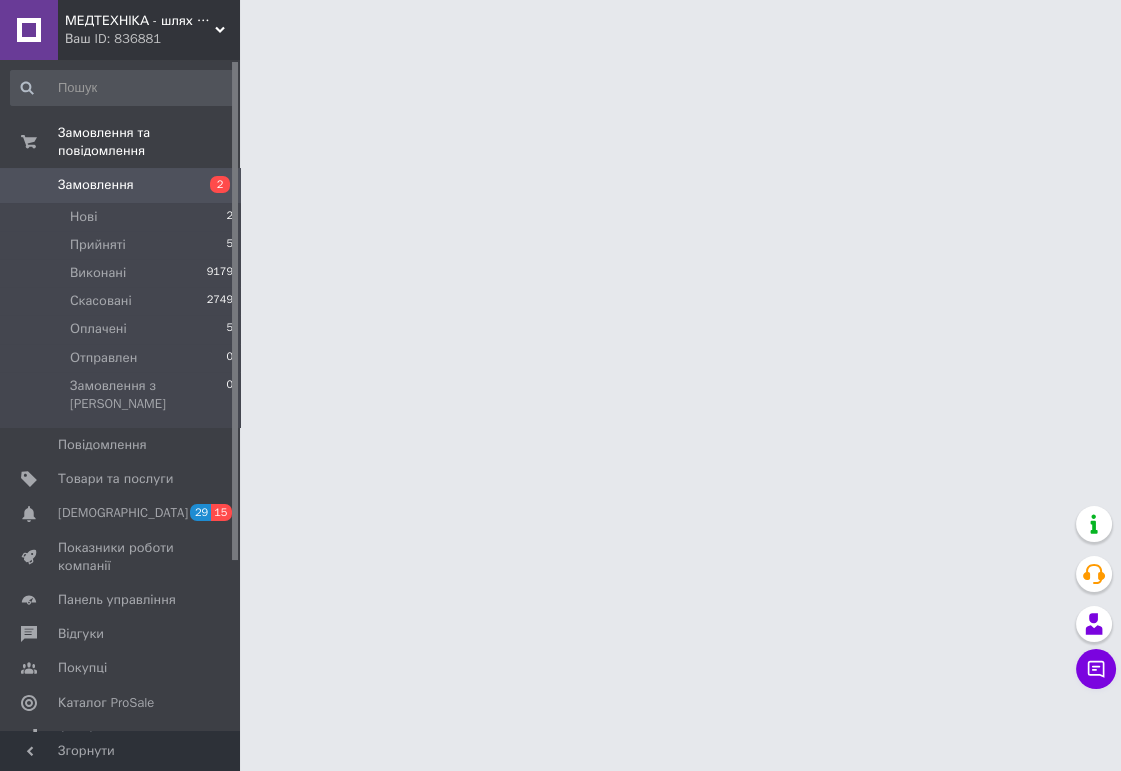 scroll, scrollTop: 0, scrollLeft: 0, axis: both 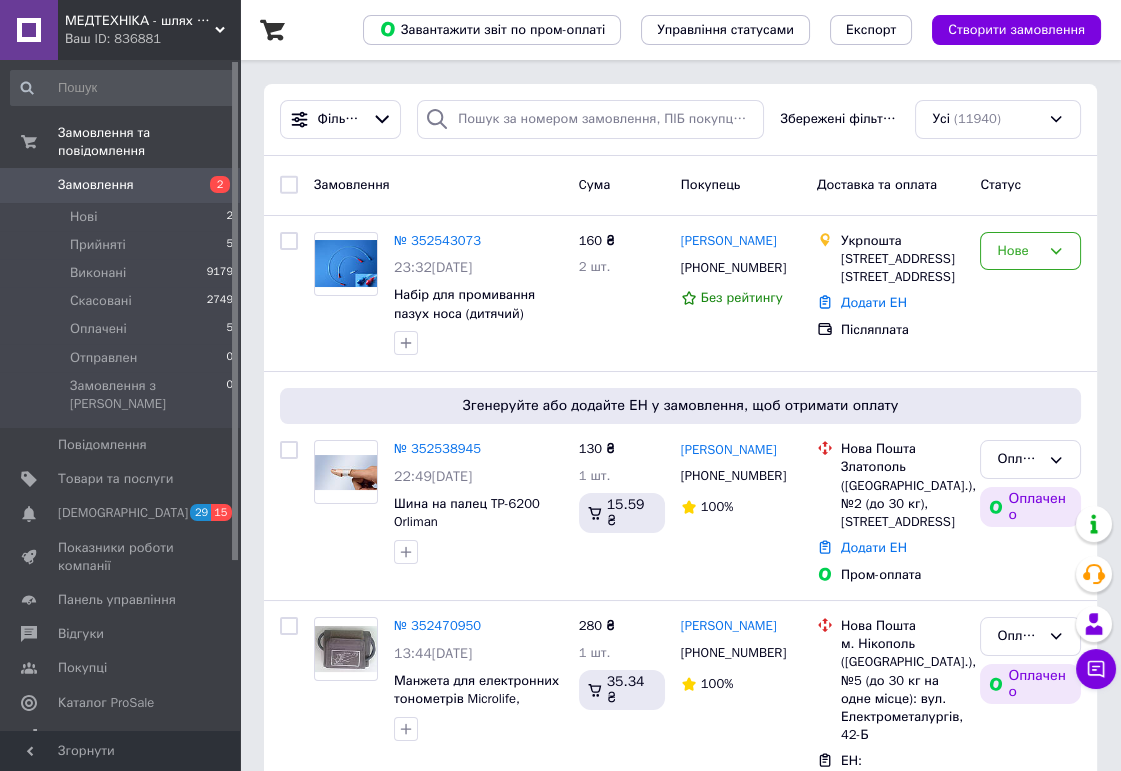 click on "Замовлення" at bounding box center (96, 185) 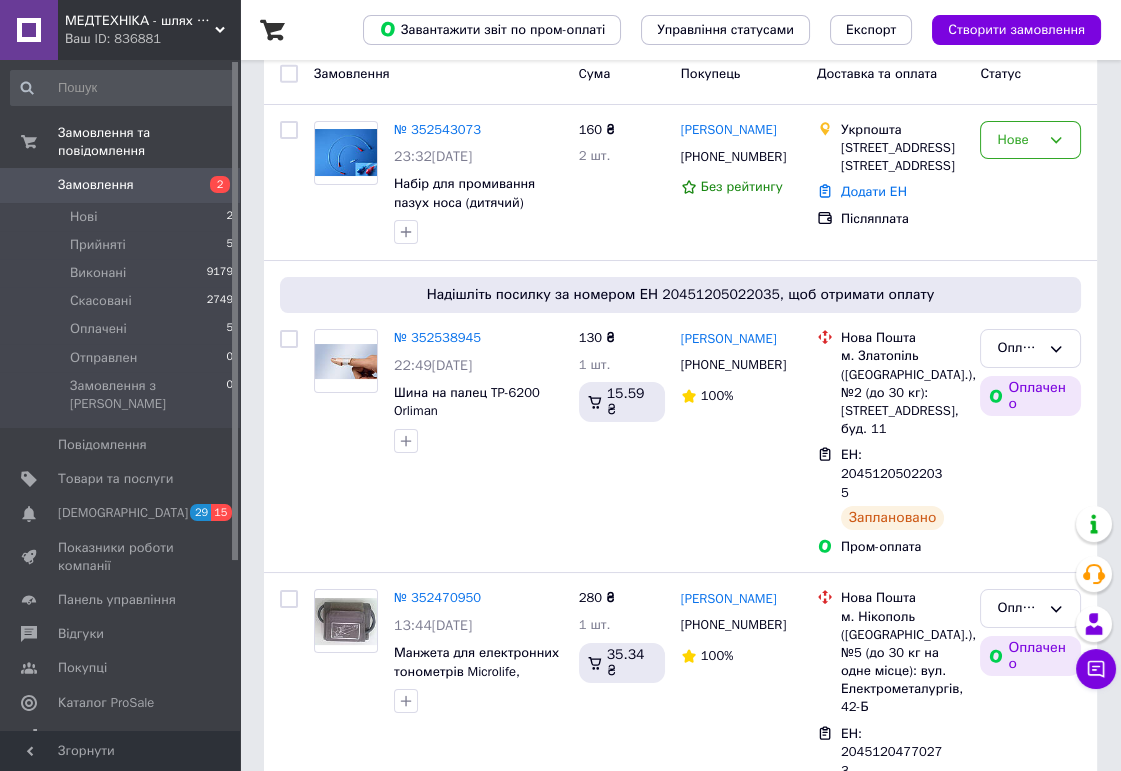 scroll, scrollTop: 0, scrollLeft: 0, axis: both 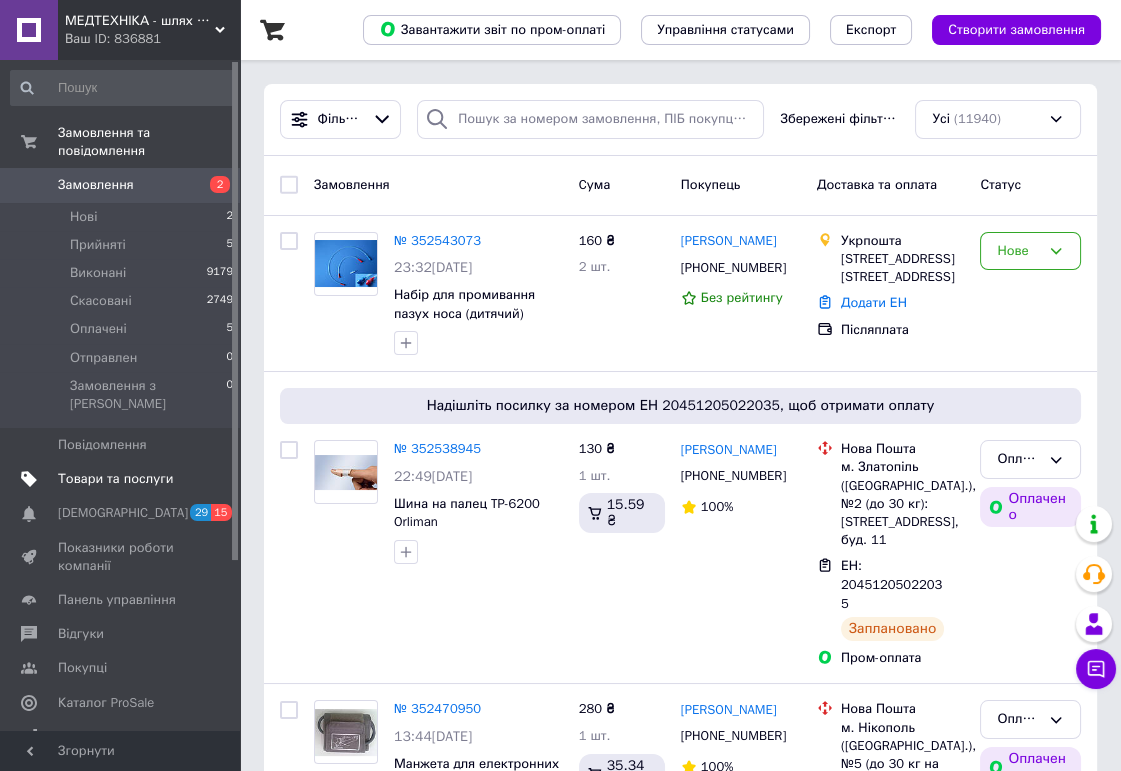 click on "Товари та послуги" at bounding box center [115, 479] 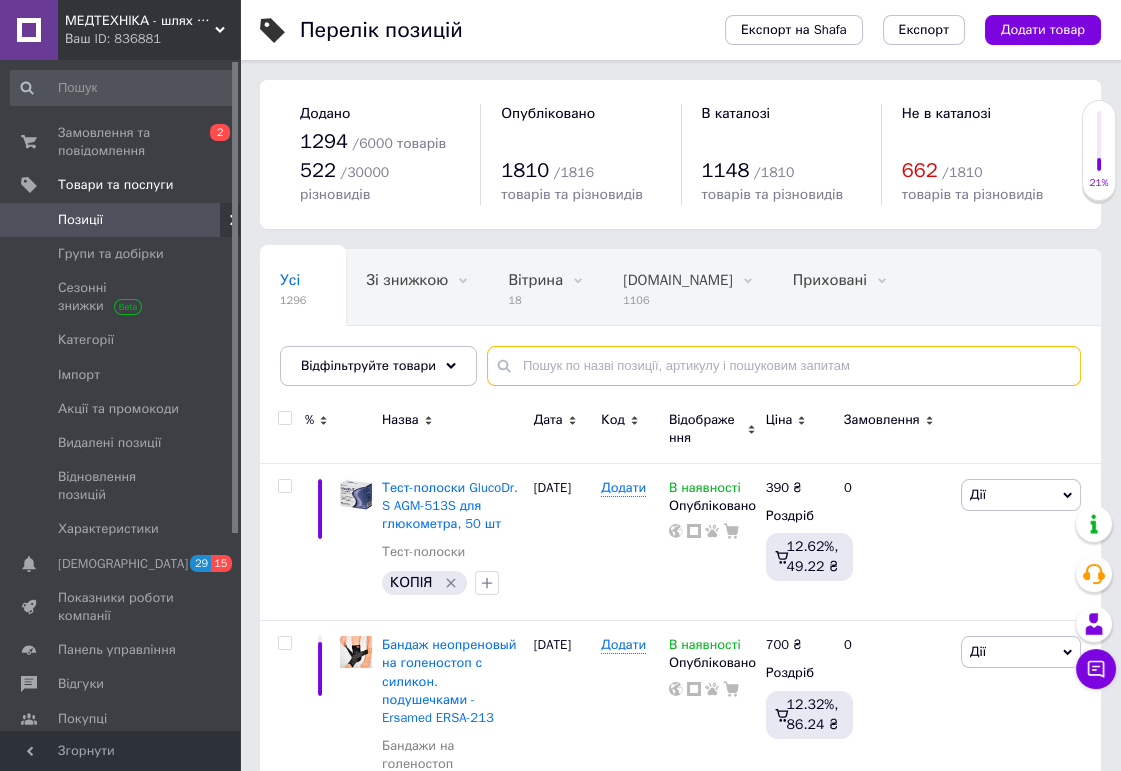 click at bounding box center (784, 366) 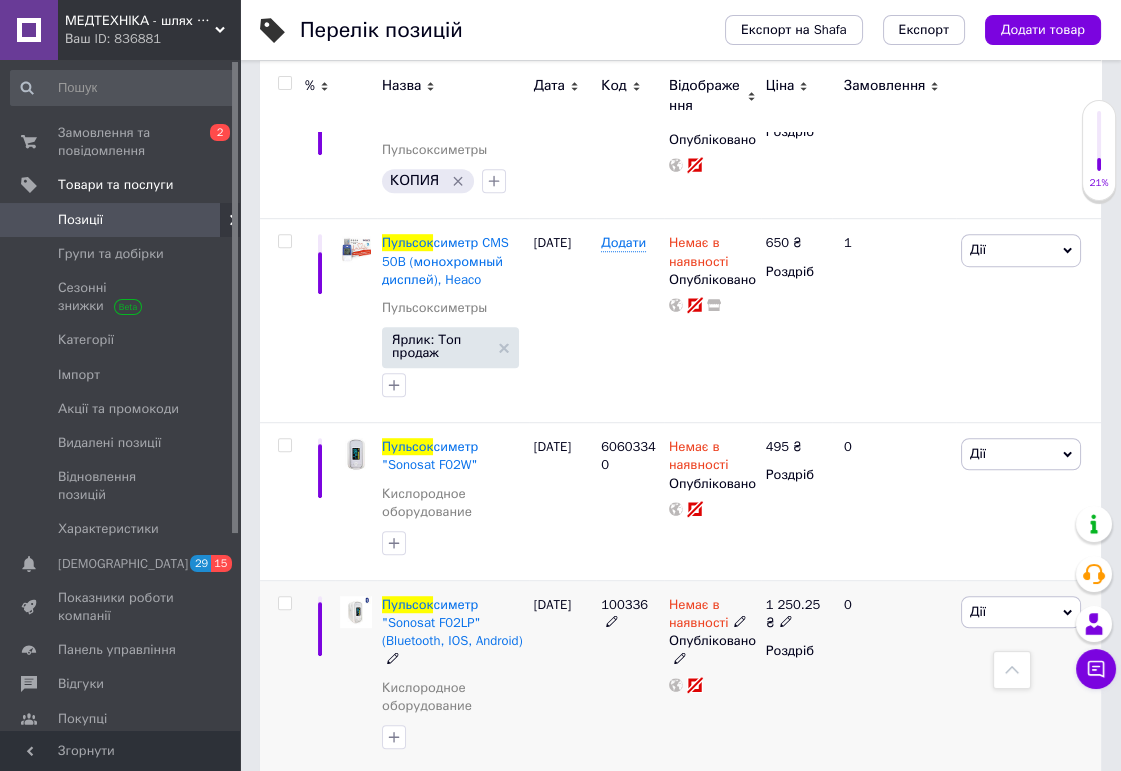 scroll, scrollTop: 1768, scrollLeft: 0, axis: vertical 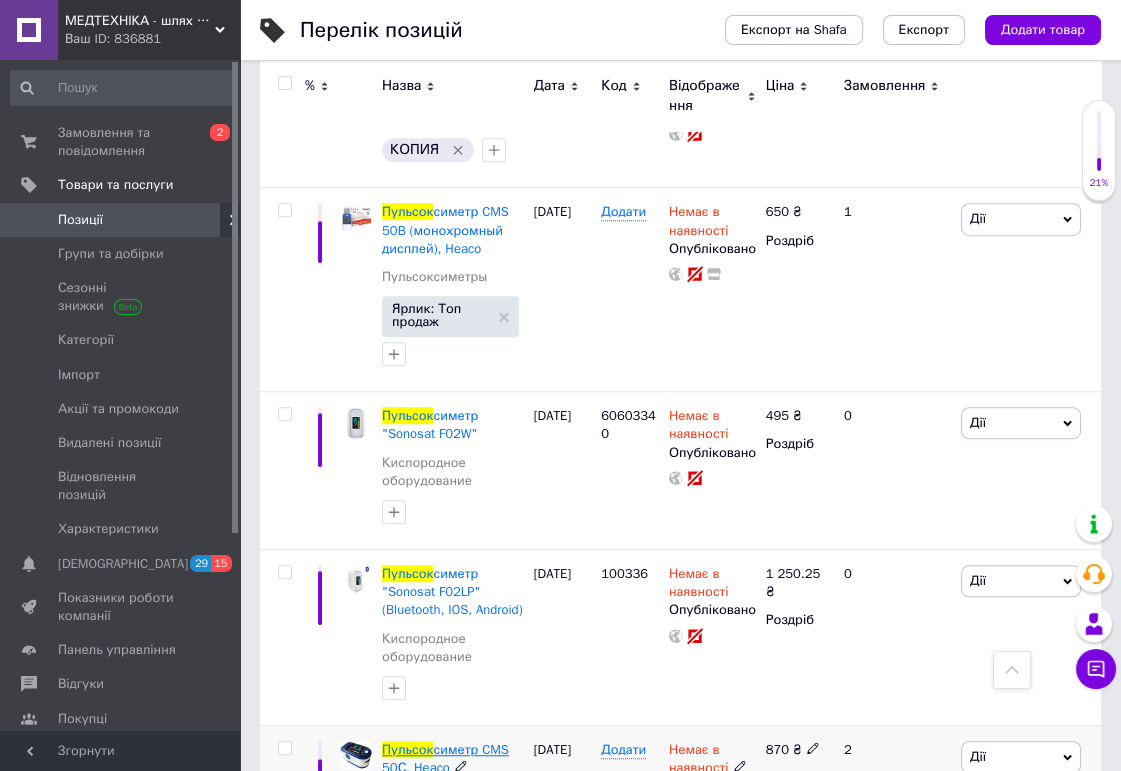 type on "пульсок" 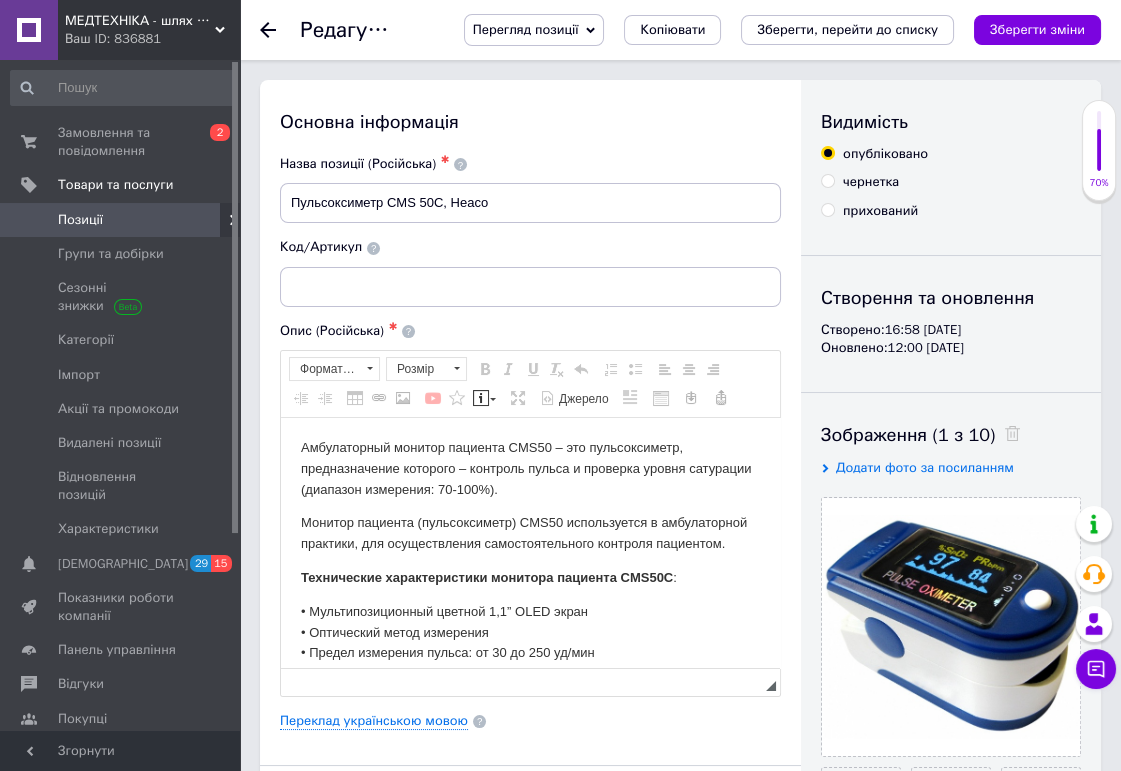 scroll, scrollTop: 0, scrollLeft: 0, axis: both 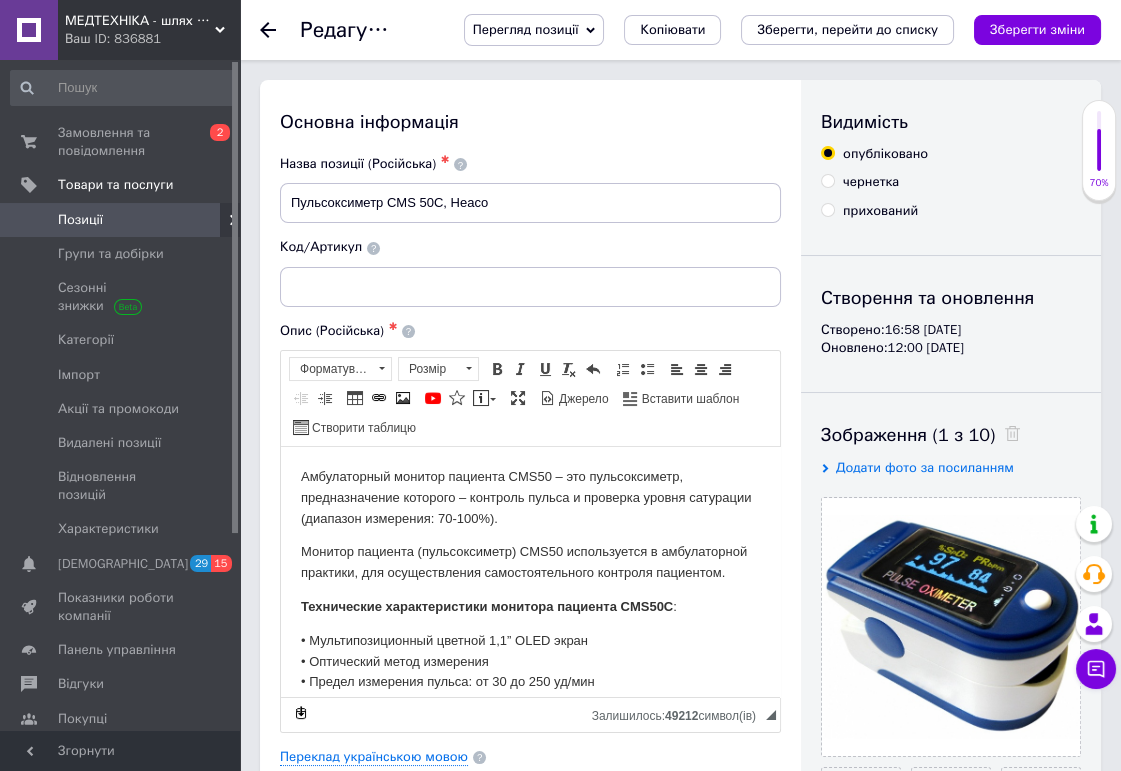 click 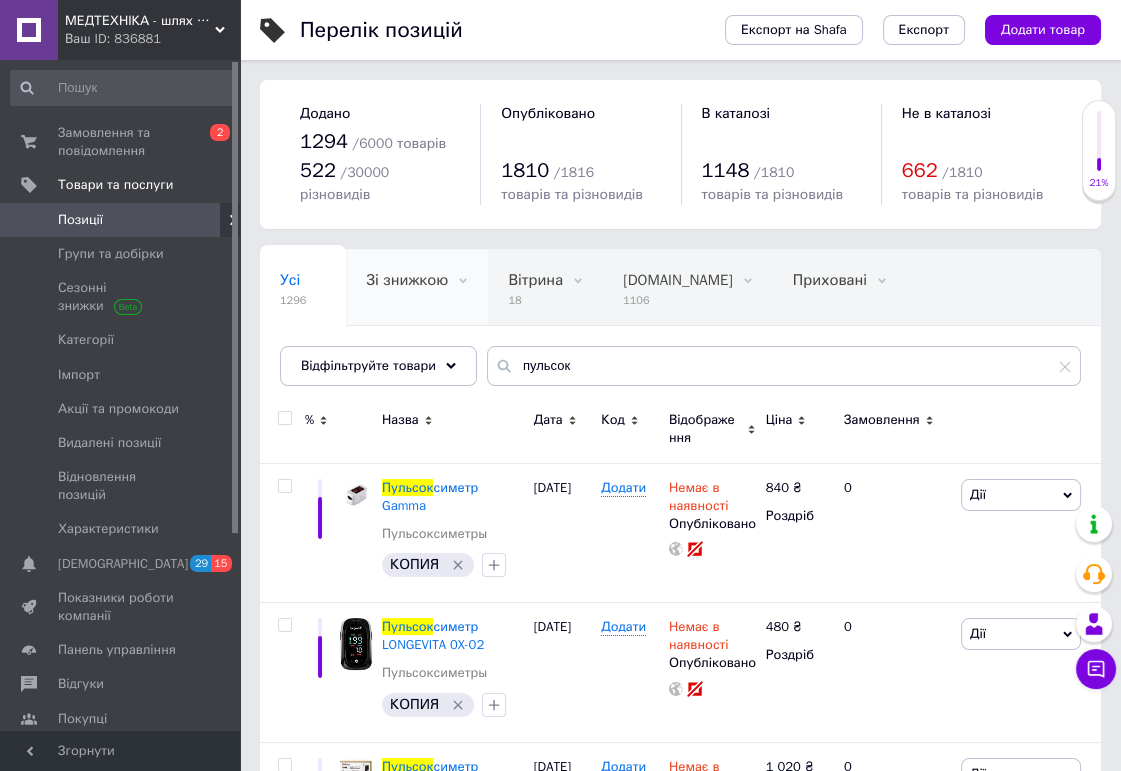 scroll, scrollTop: 0, scrollLeft: 63, axis: horizontal 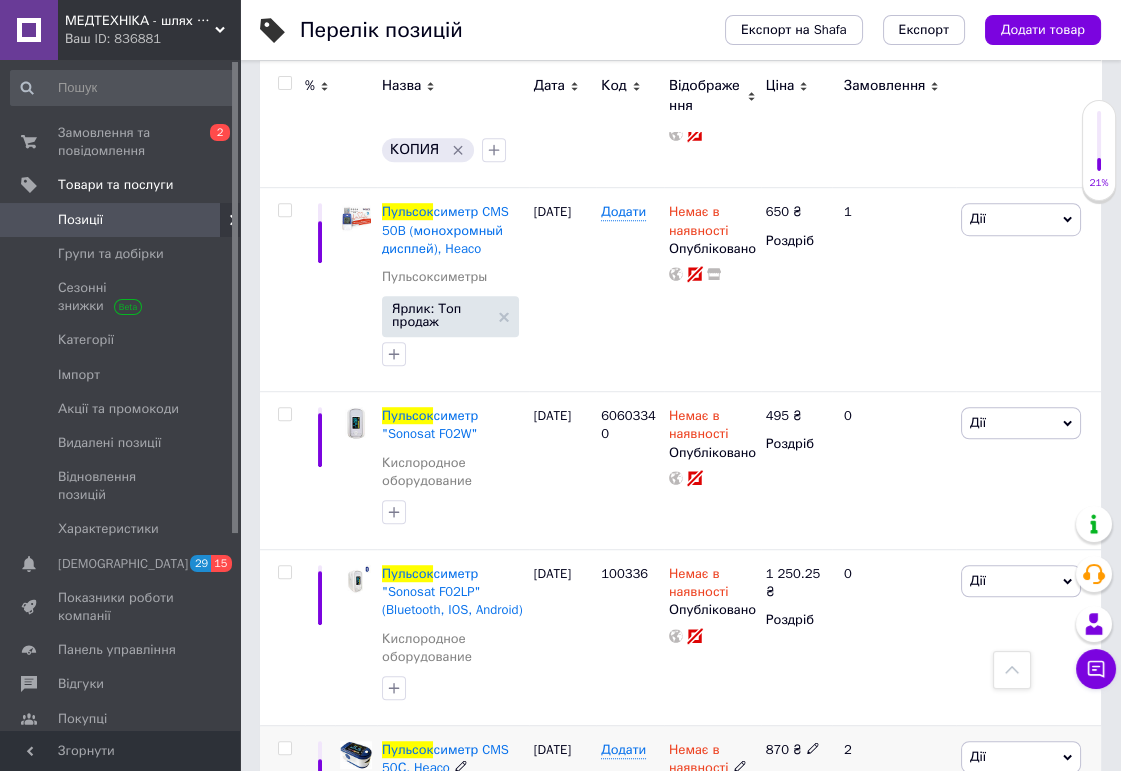 click 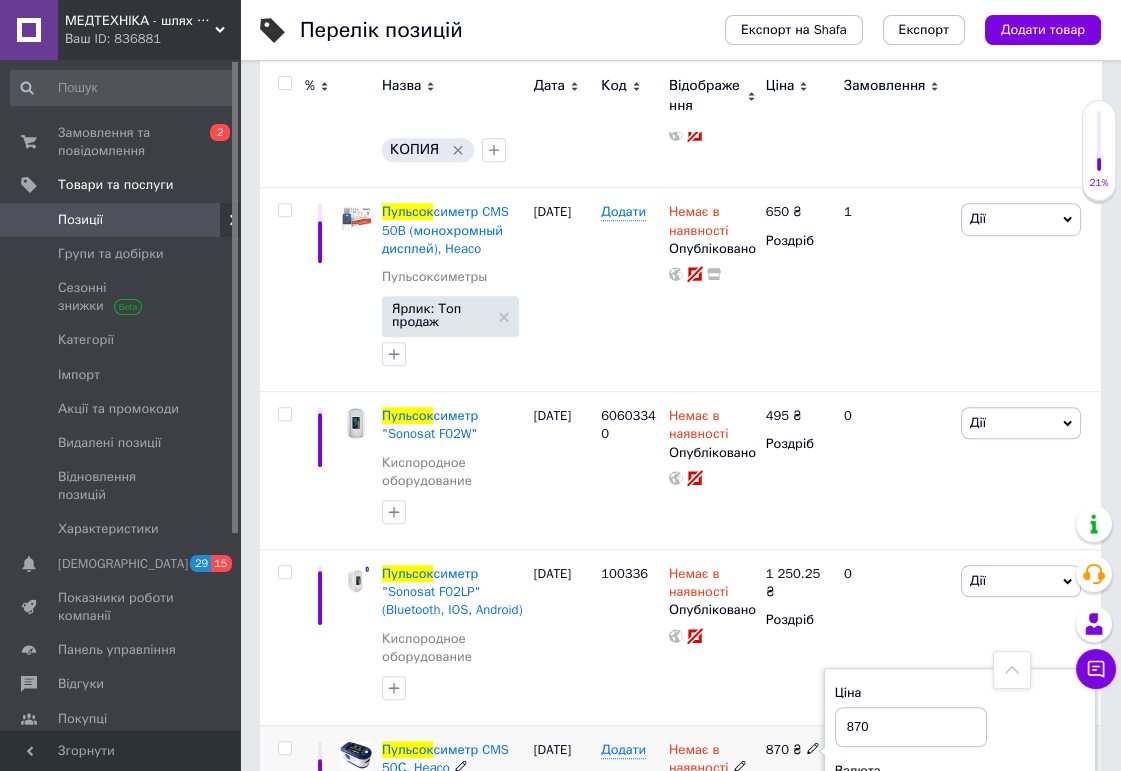 click on "870" at bounding box center (911, 727) 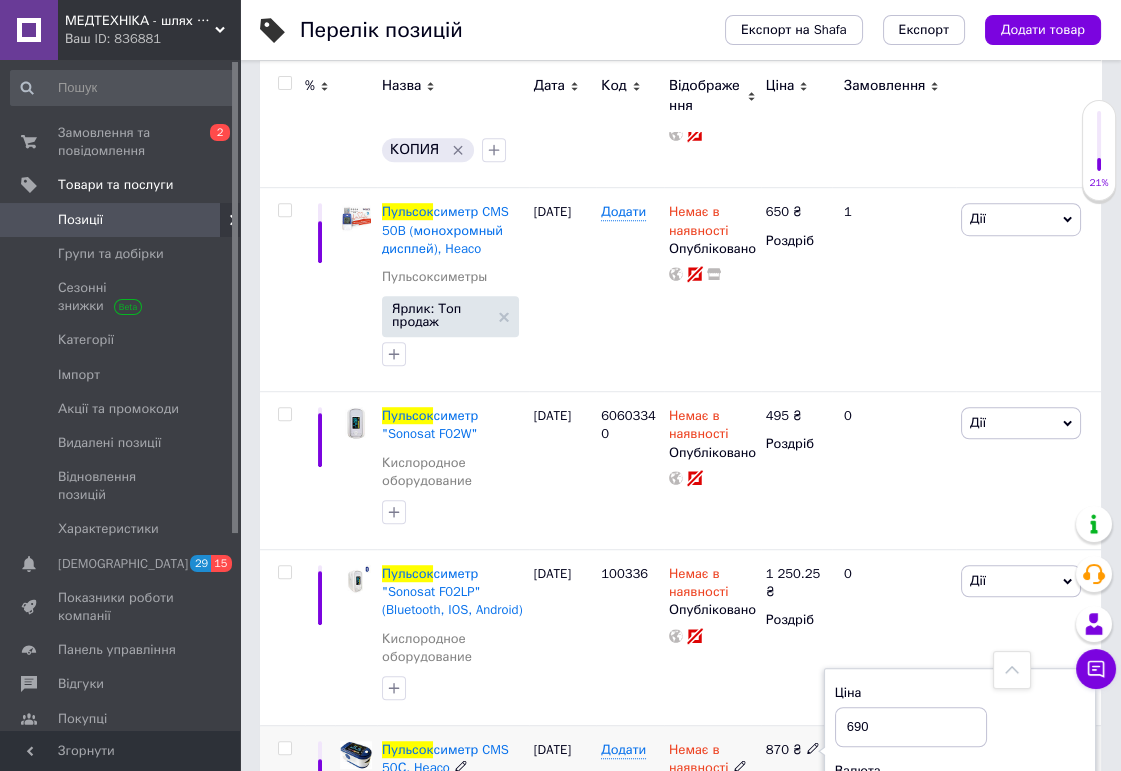 type on "690" 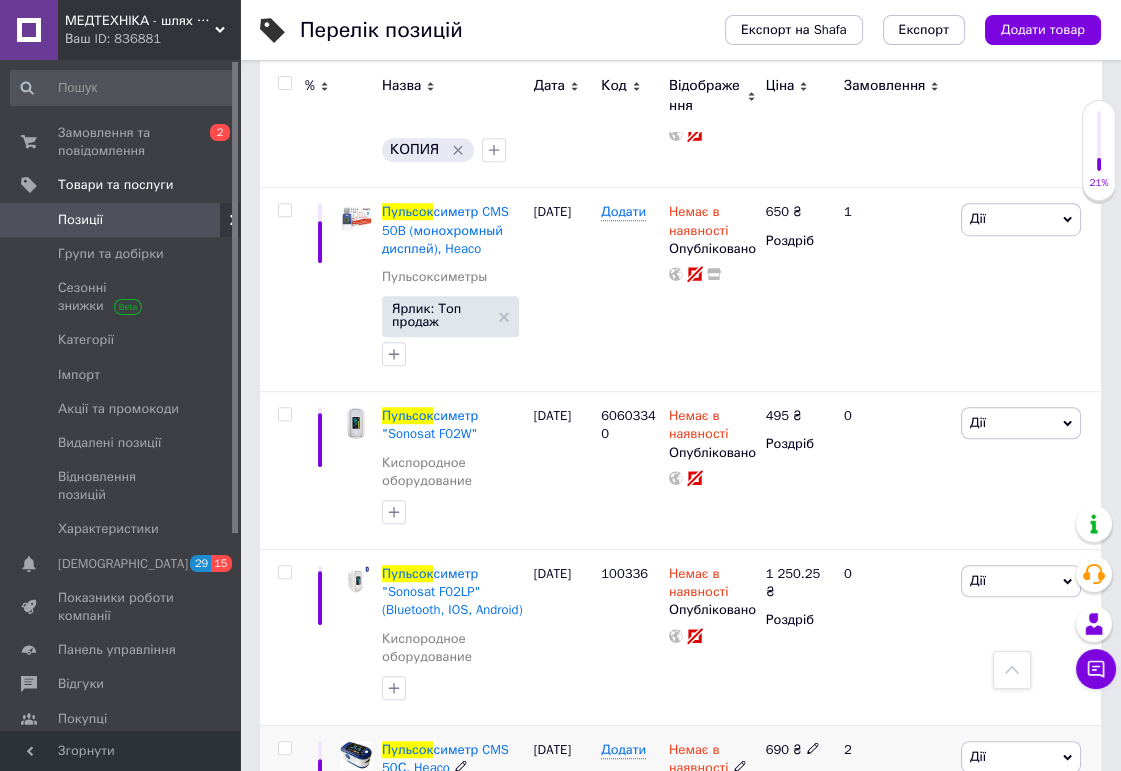 click 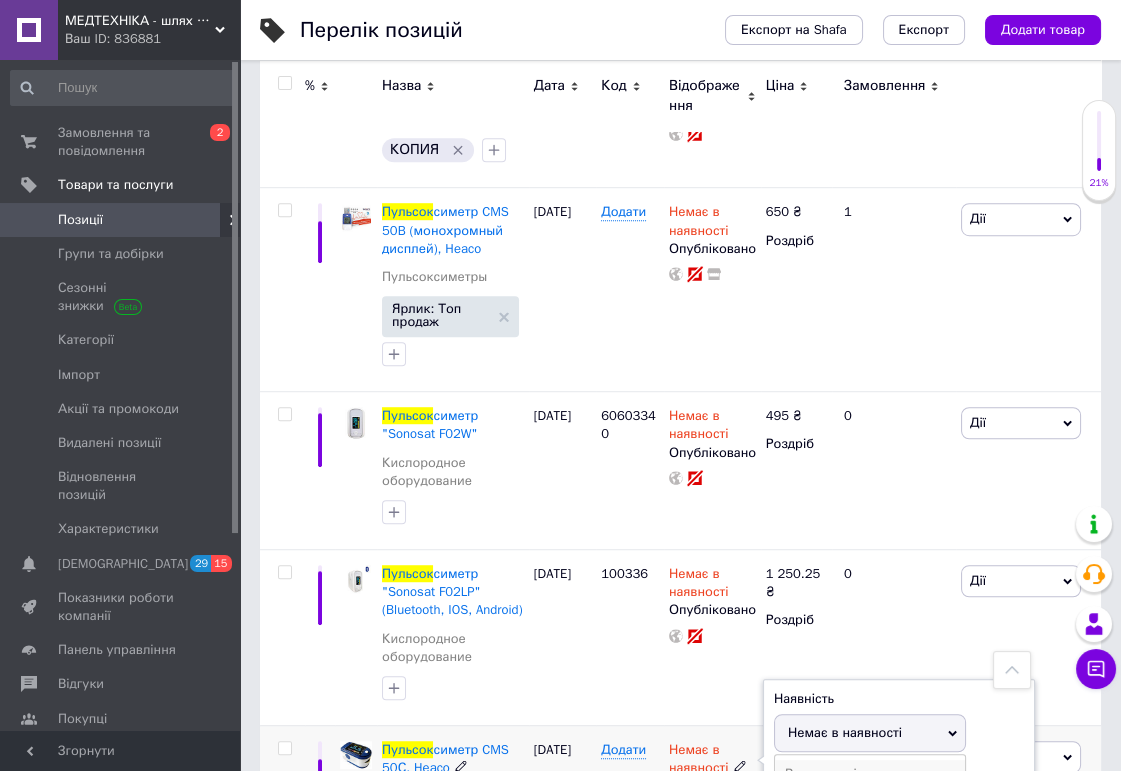 click on "В наявності" at bounding box center [870, 774] 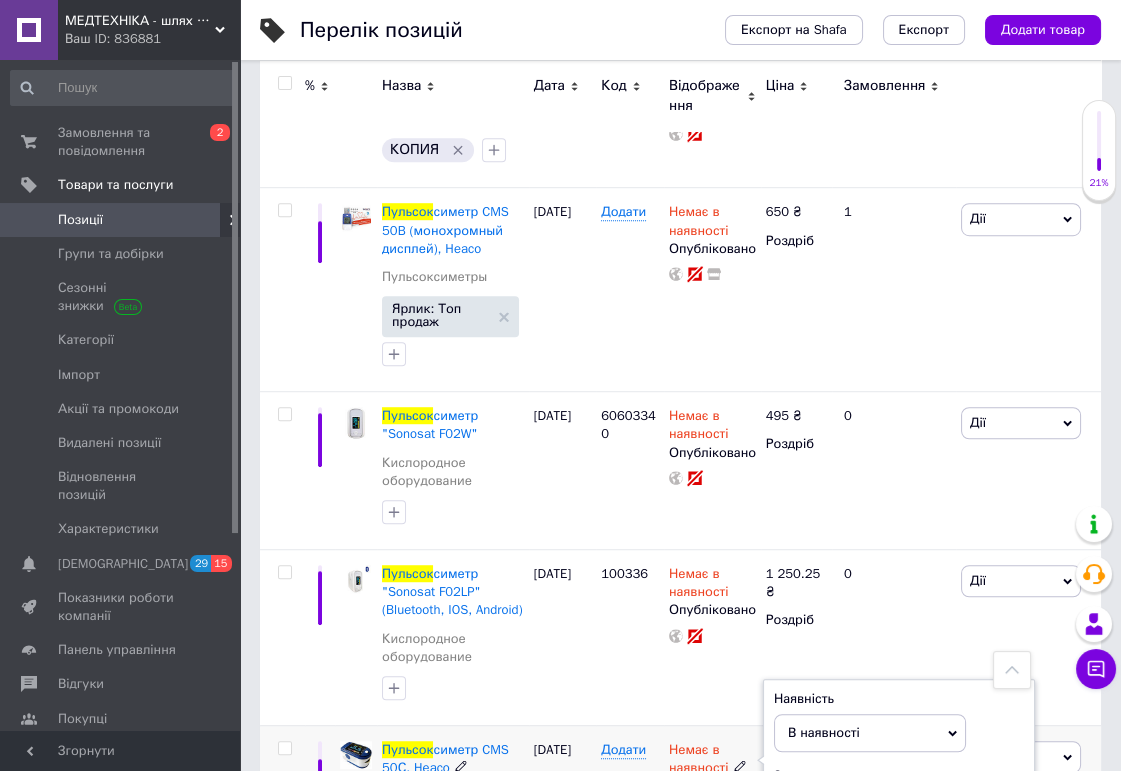 click on "Додати" at bounding box center (630, 794) 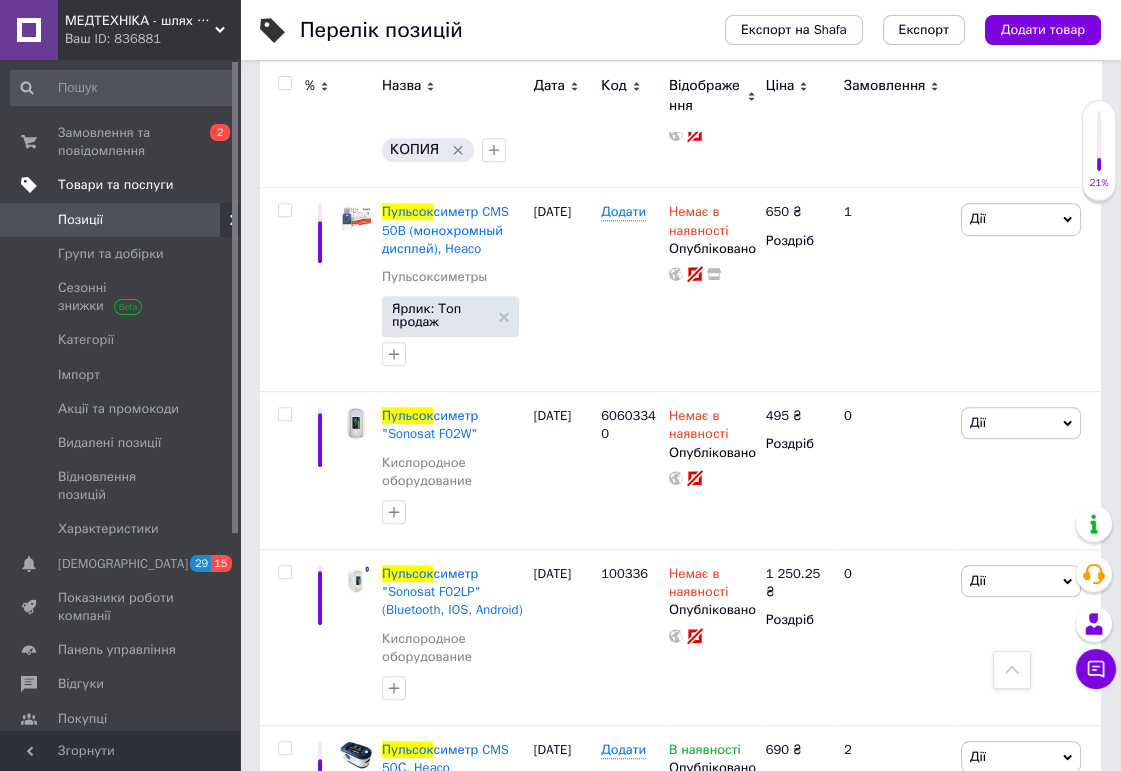 scroll, scrollTop: 1213, scrollLeft: 0, axis: vertical 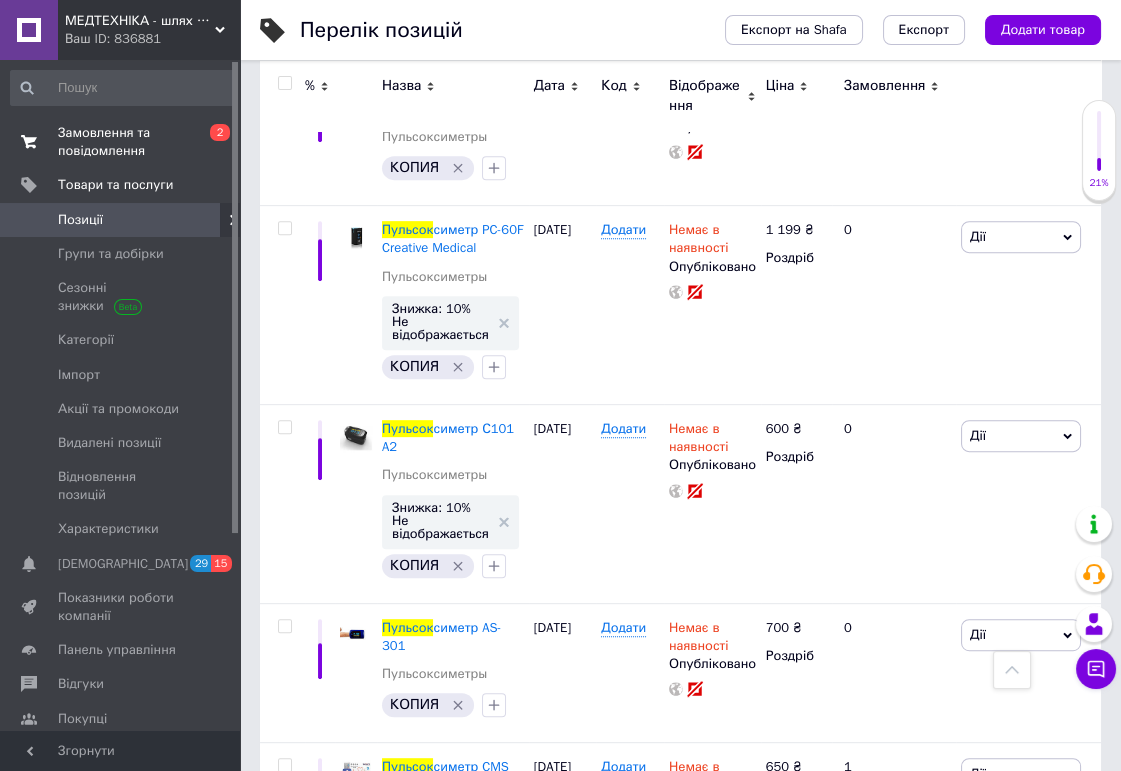 click on "Замовлення та повідомлення" at bounding box center (121, 142) 